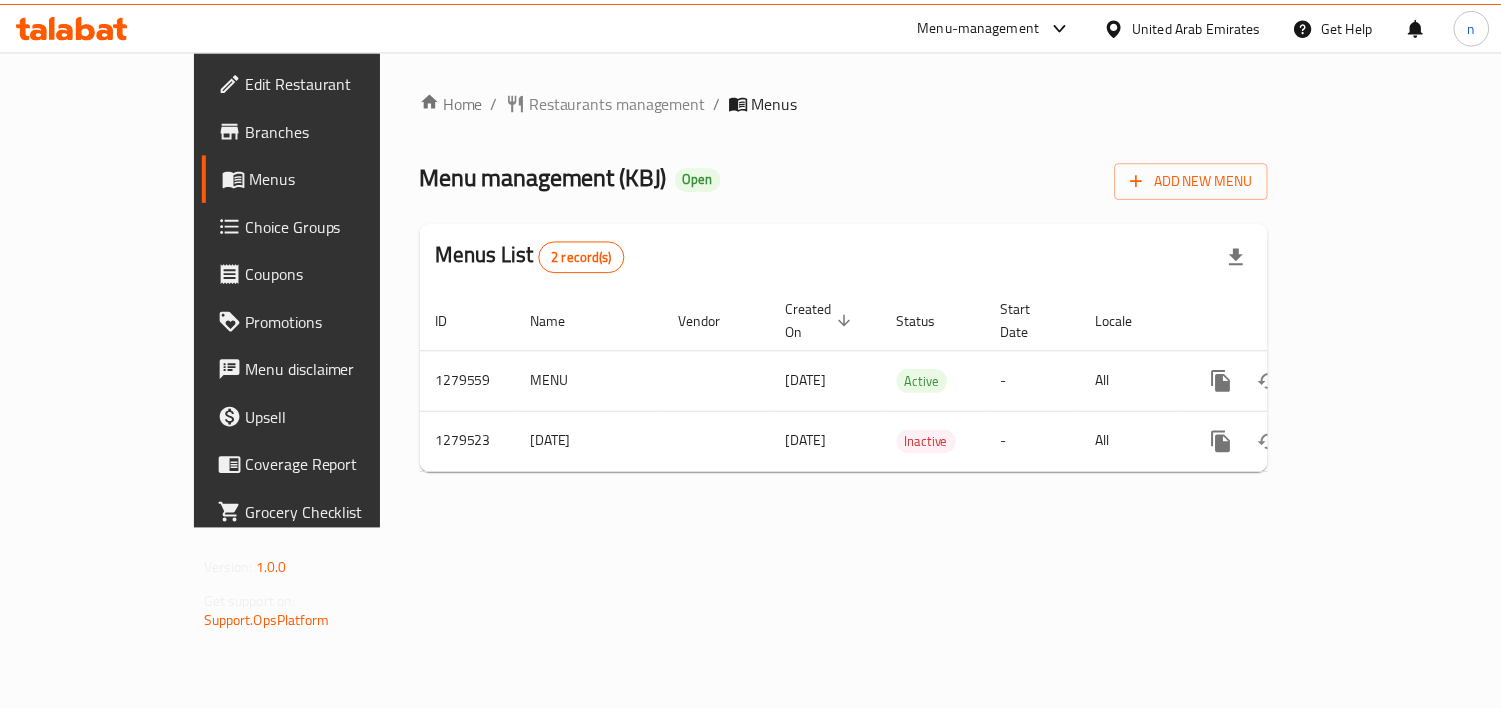 scroll, scrollTop: 0, scrollLeft: 0, axis: both 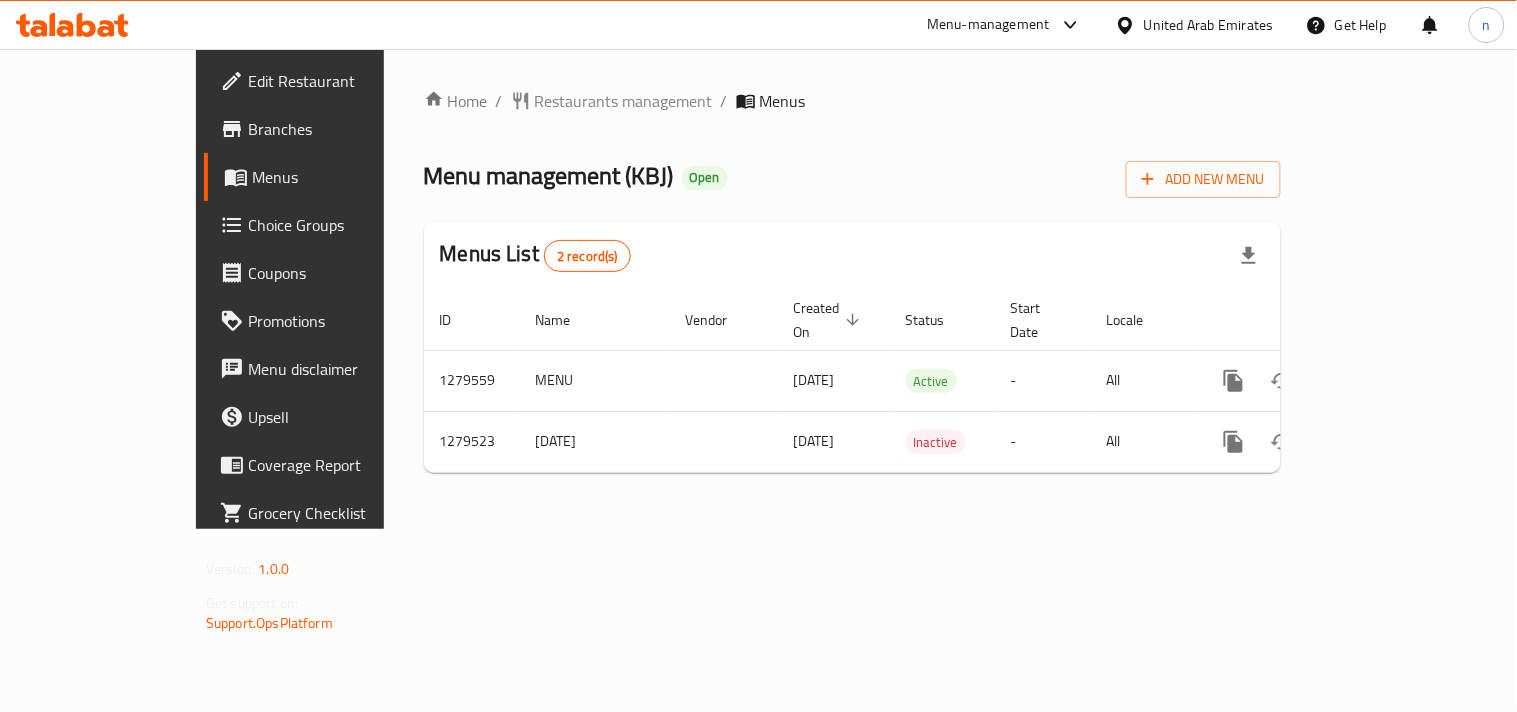 drag, startPoint x: 1128, startPoint y: 27, endPoint x: 1132, endPoint y: 42, distance: 15.524175 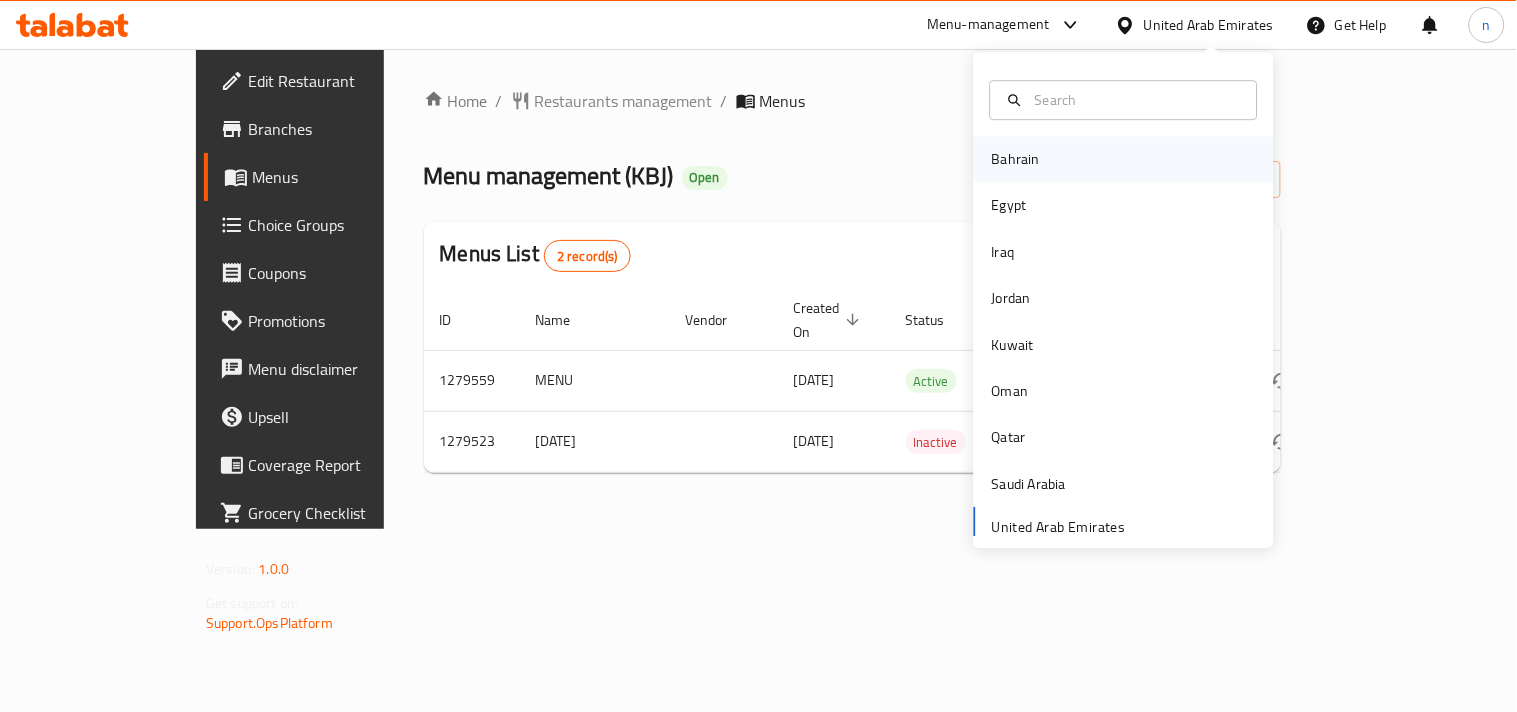 click on "Bahrain" at bounding box center [1016, 159] 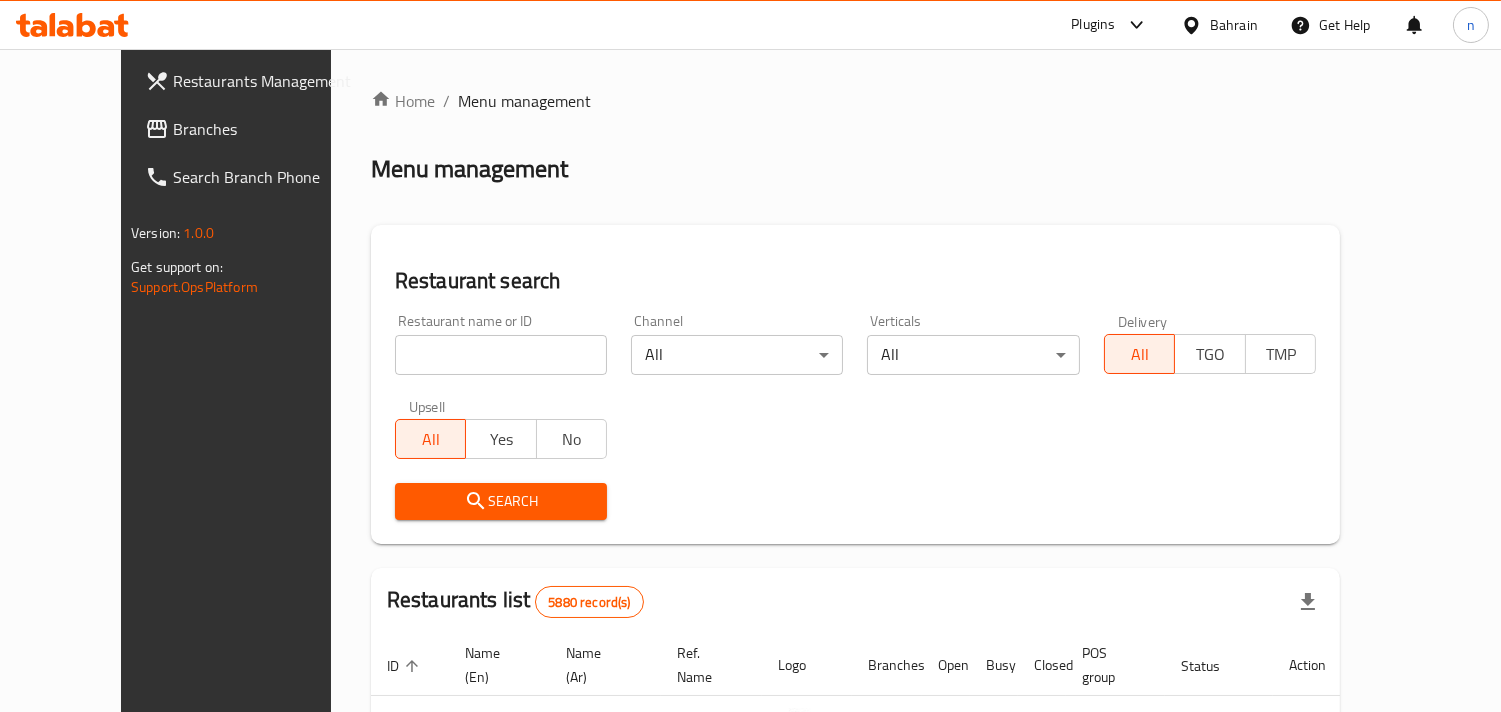 click 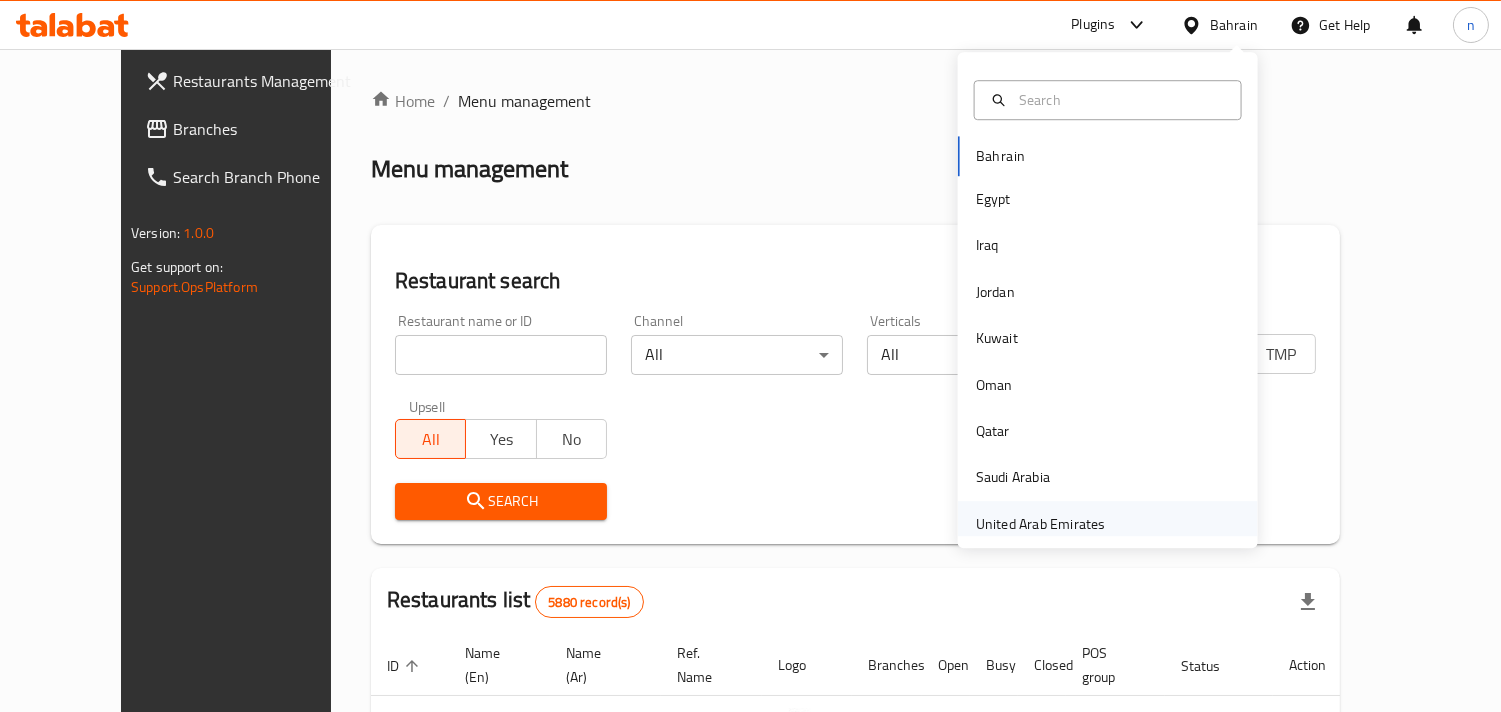 click on "United Arab Emirates" at bounding box center (1041, 524) 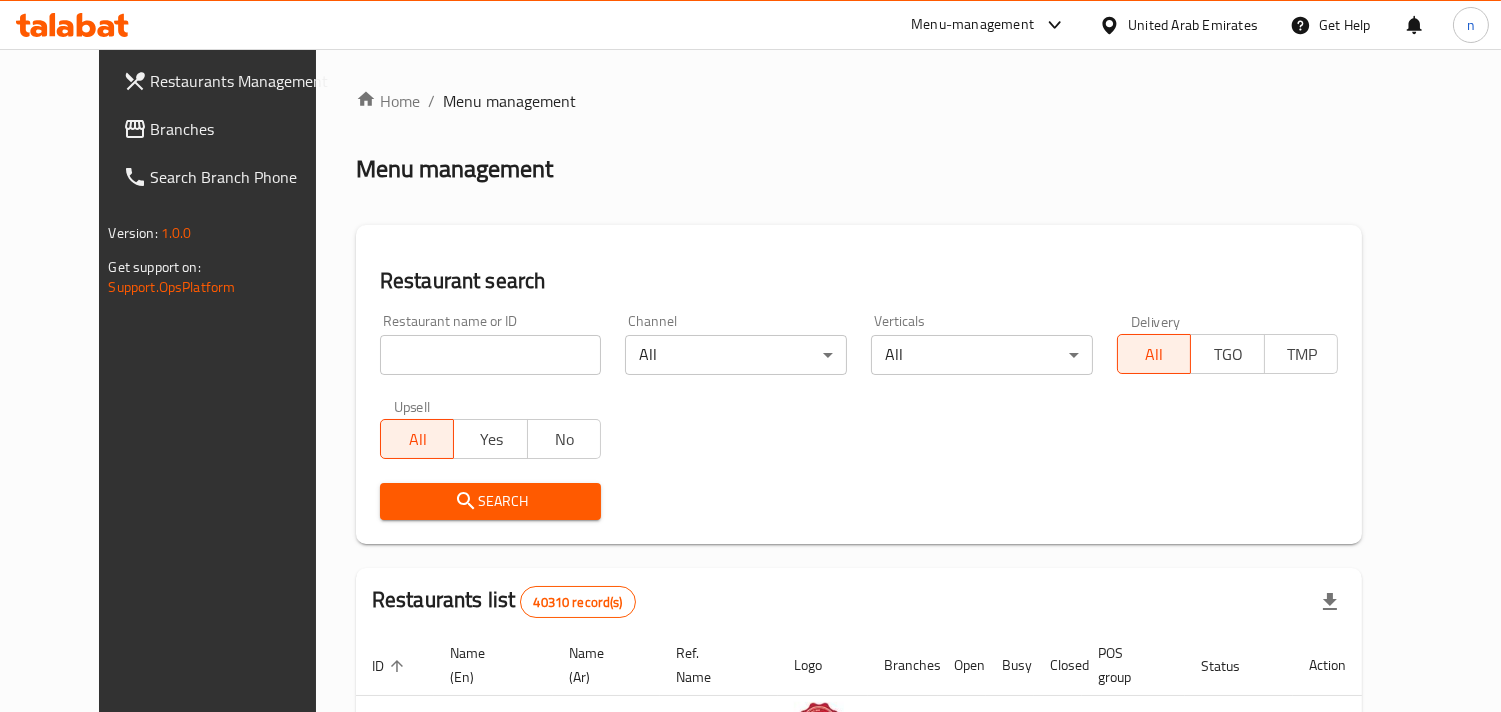 click on "Branches" at bounding box center (242, 129) 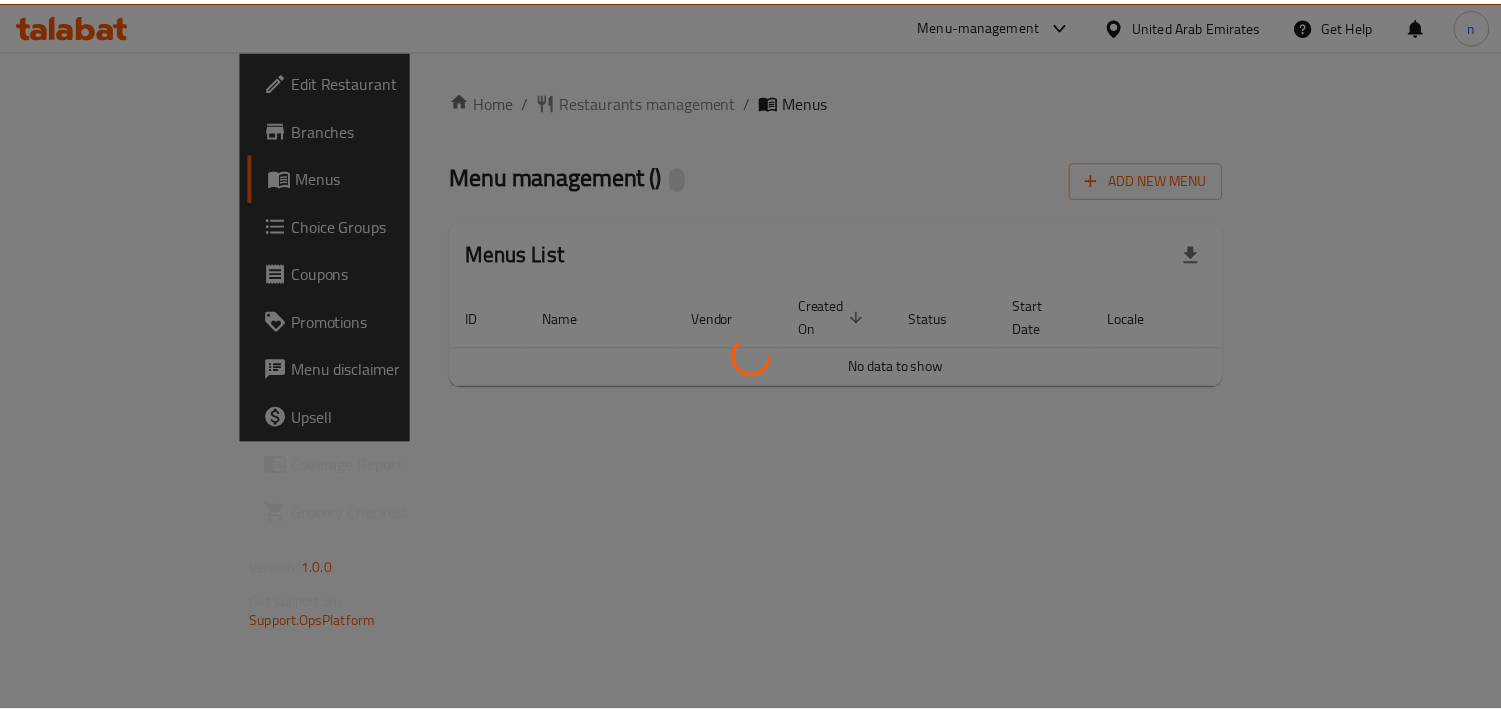 scroll, scrollTop: 0, scrollLeft: 0, axis: both 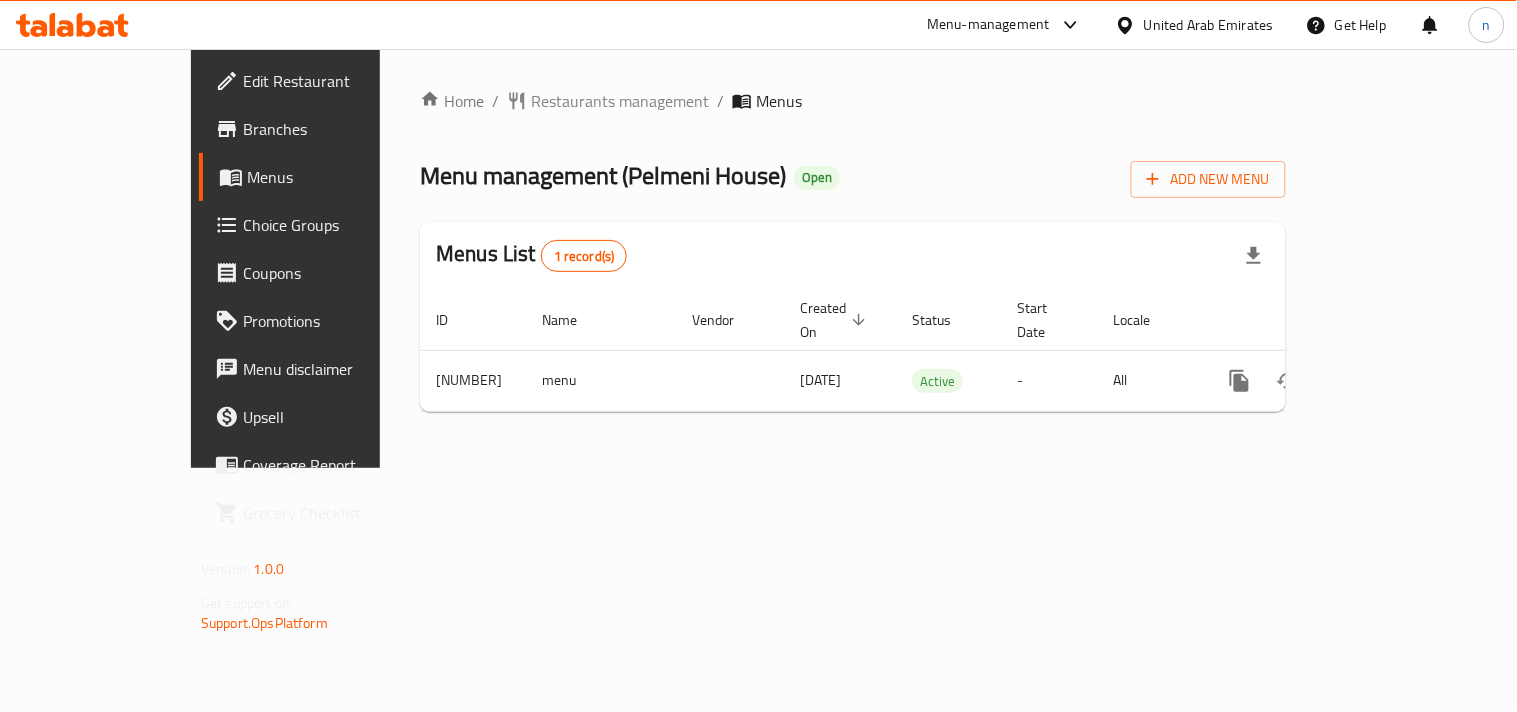 click 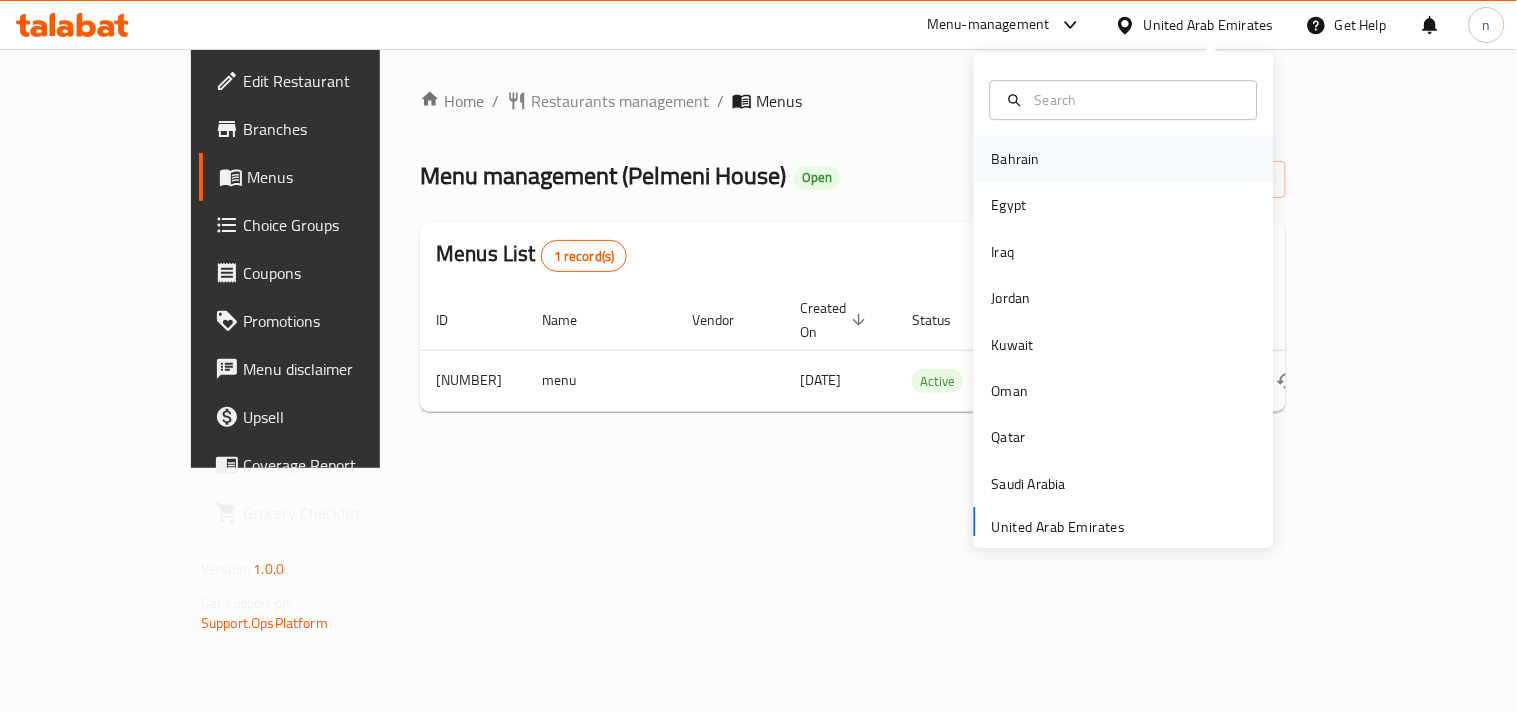 click on "Bahrain" at bounding box center [1016, 159] 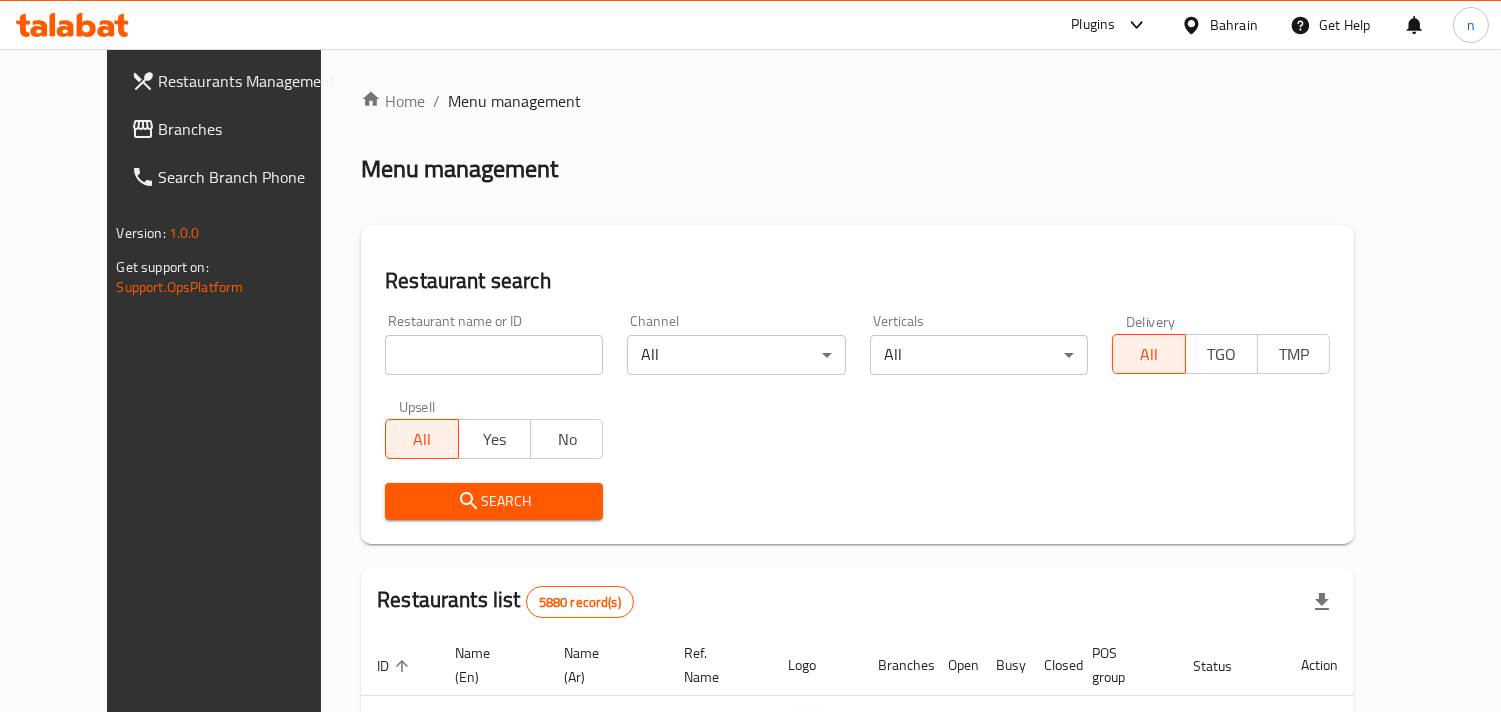 click on "Branches" at bounding box center [250, 129] 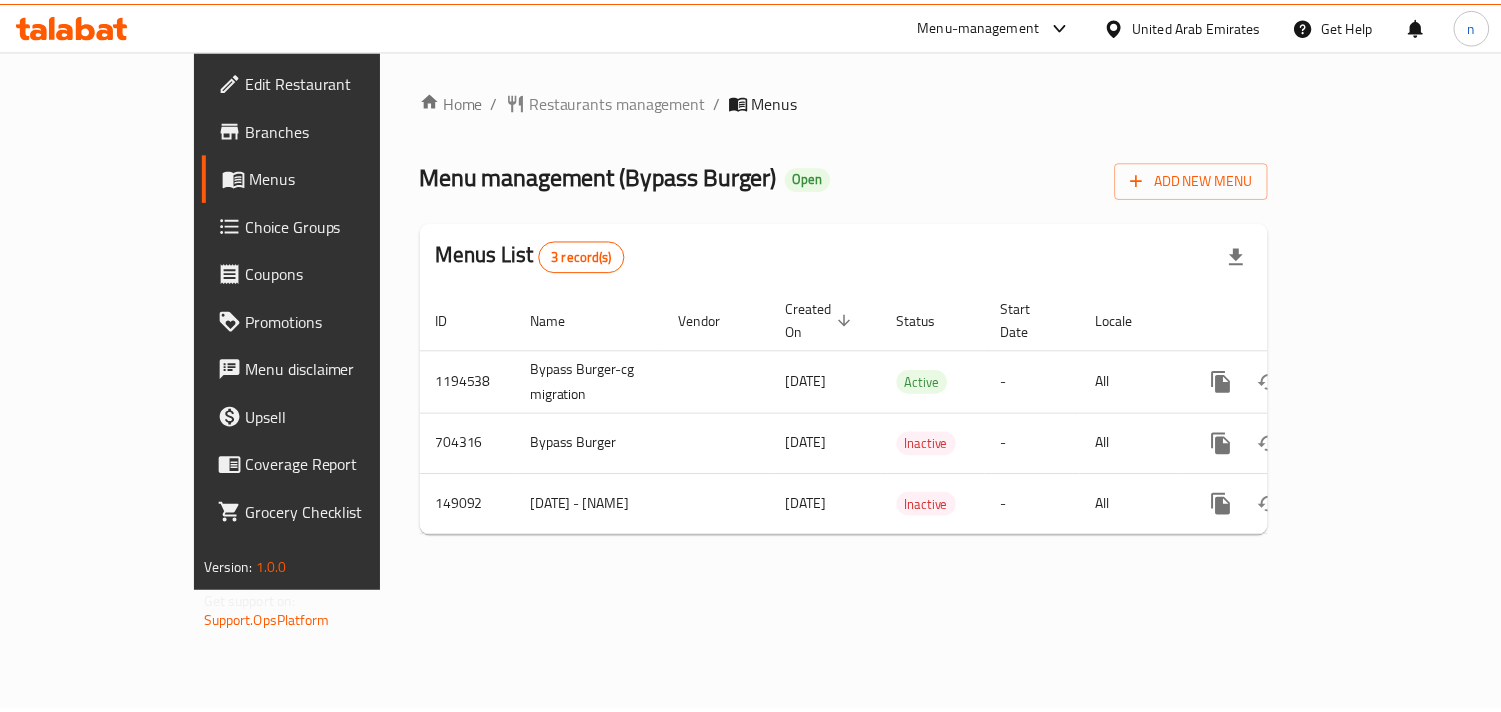 scroll, scrollTop: 0, scrollLeft: 0, axis: both 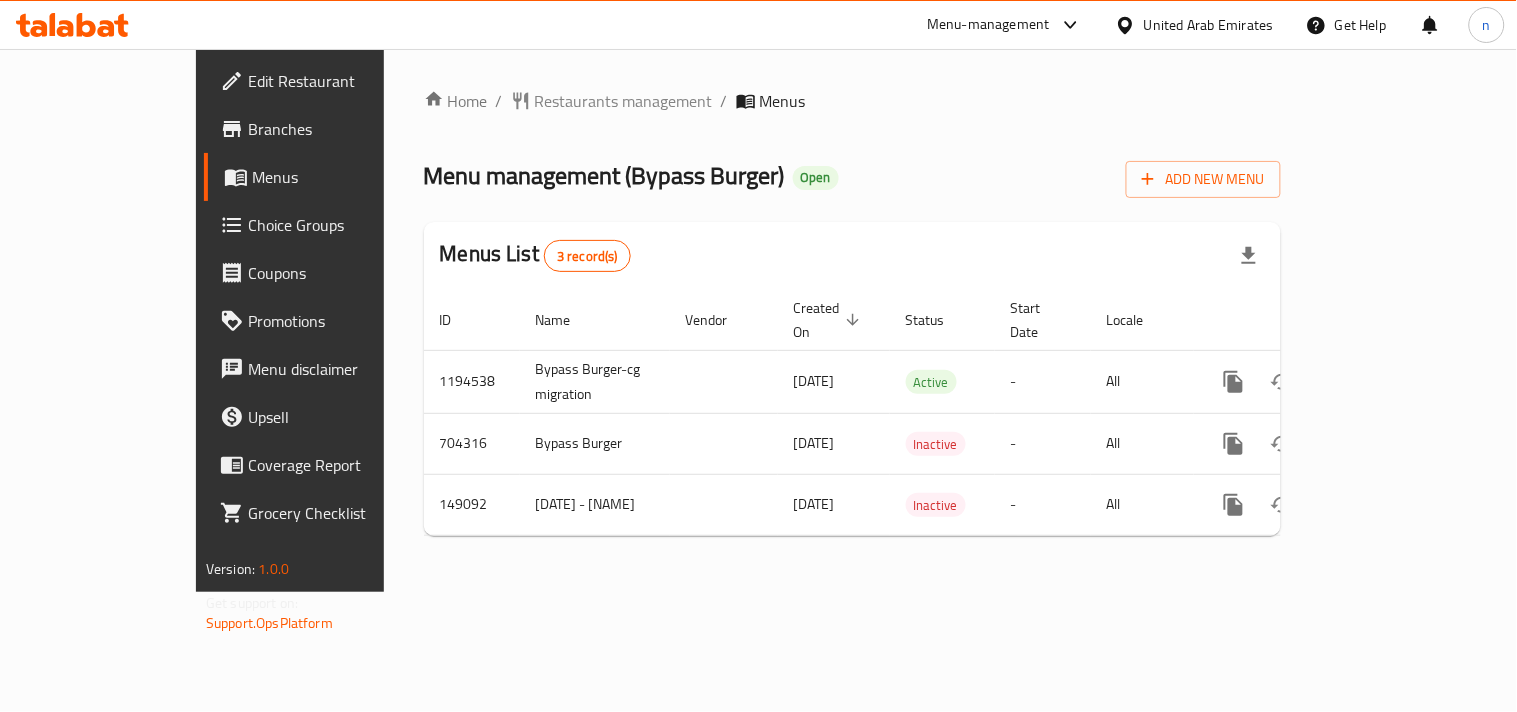 click on "United Arab Emirates" at bounding box center [1194, 25] 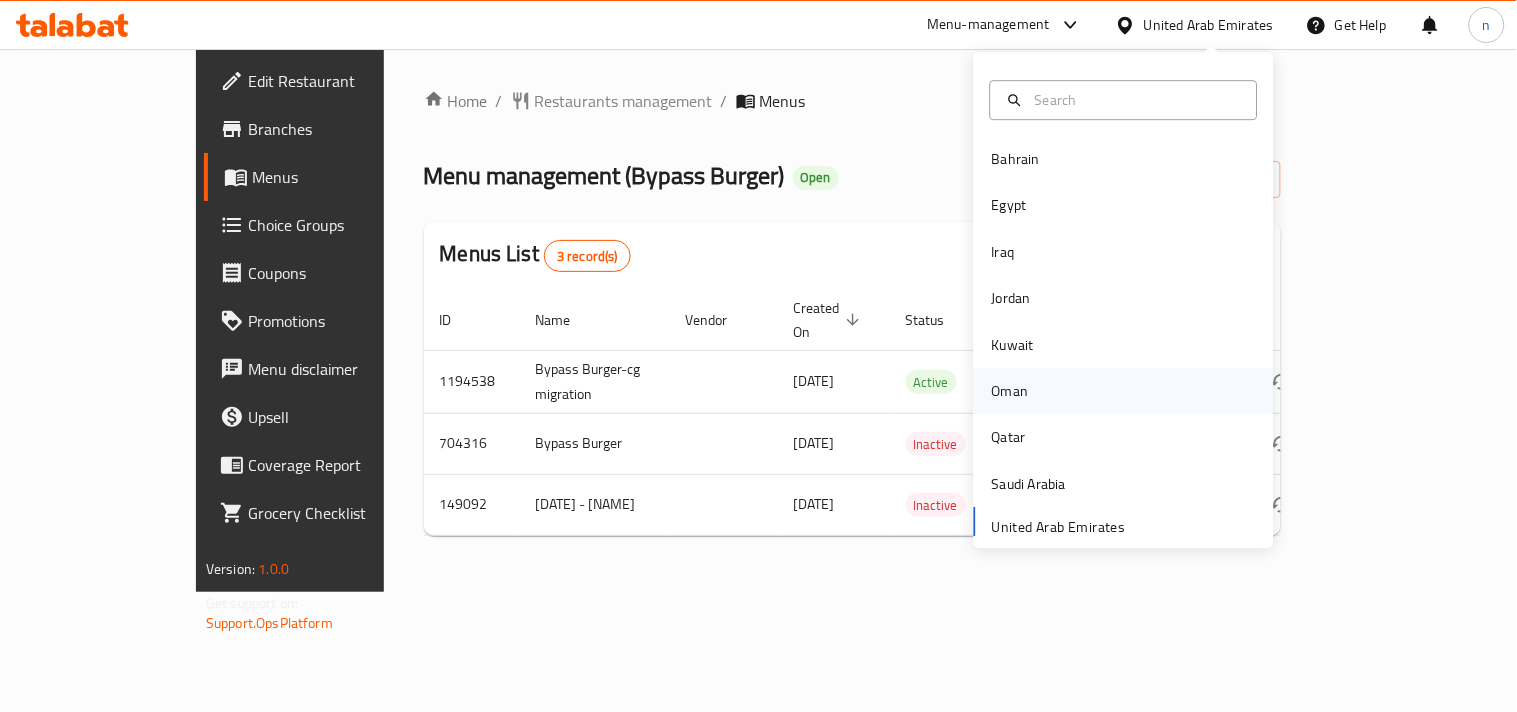 click on "Oman" at bounding box center (1010, 391) 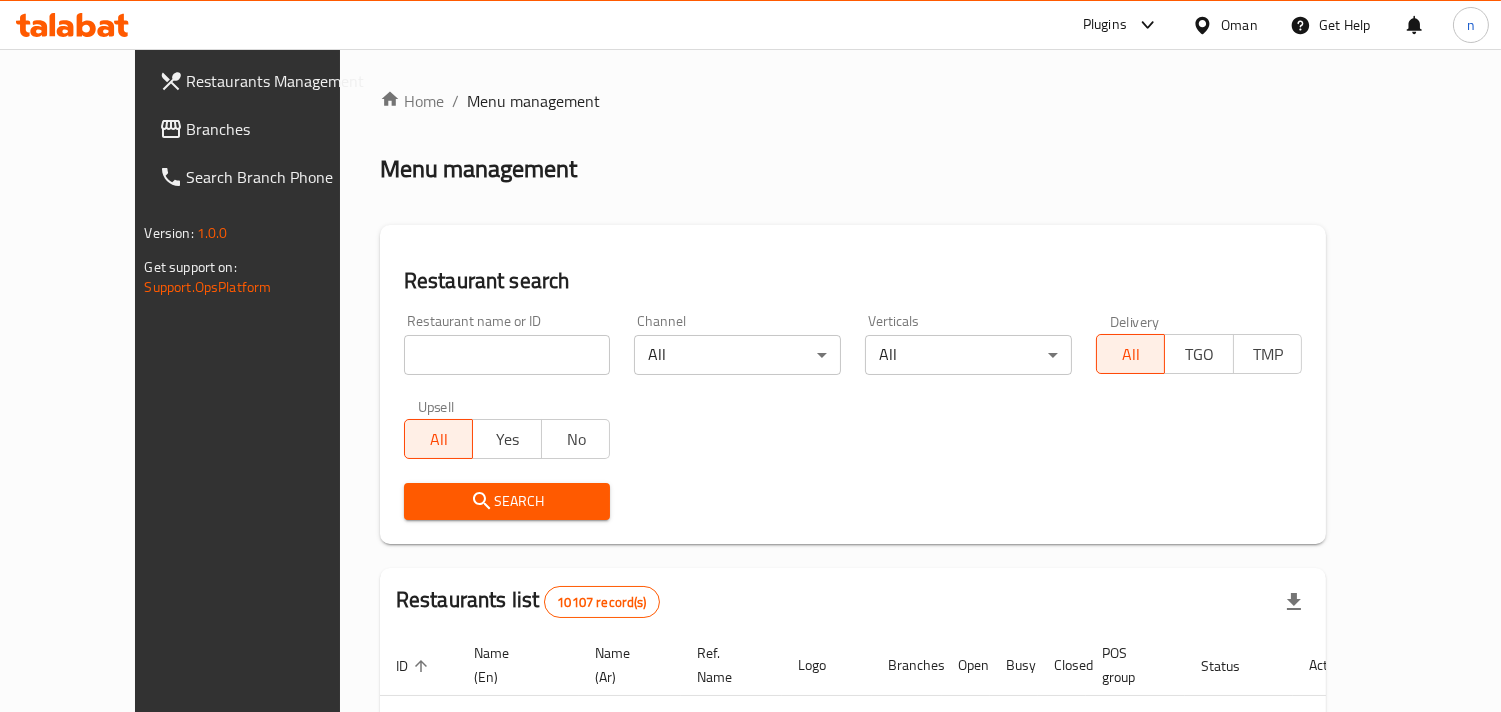click on "Branches" at bounding box center (278, 129) 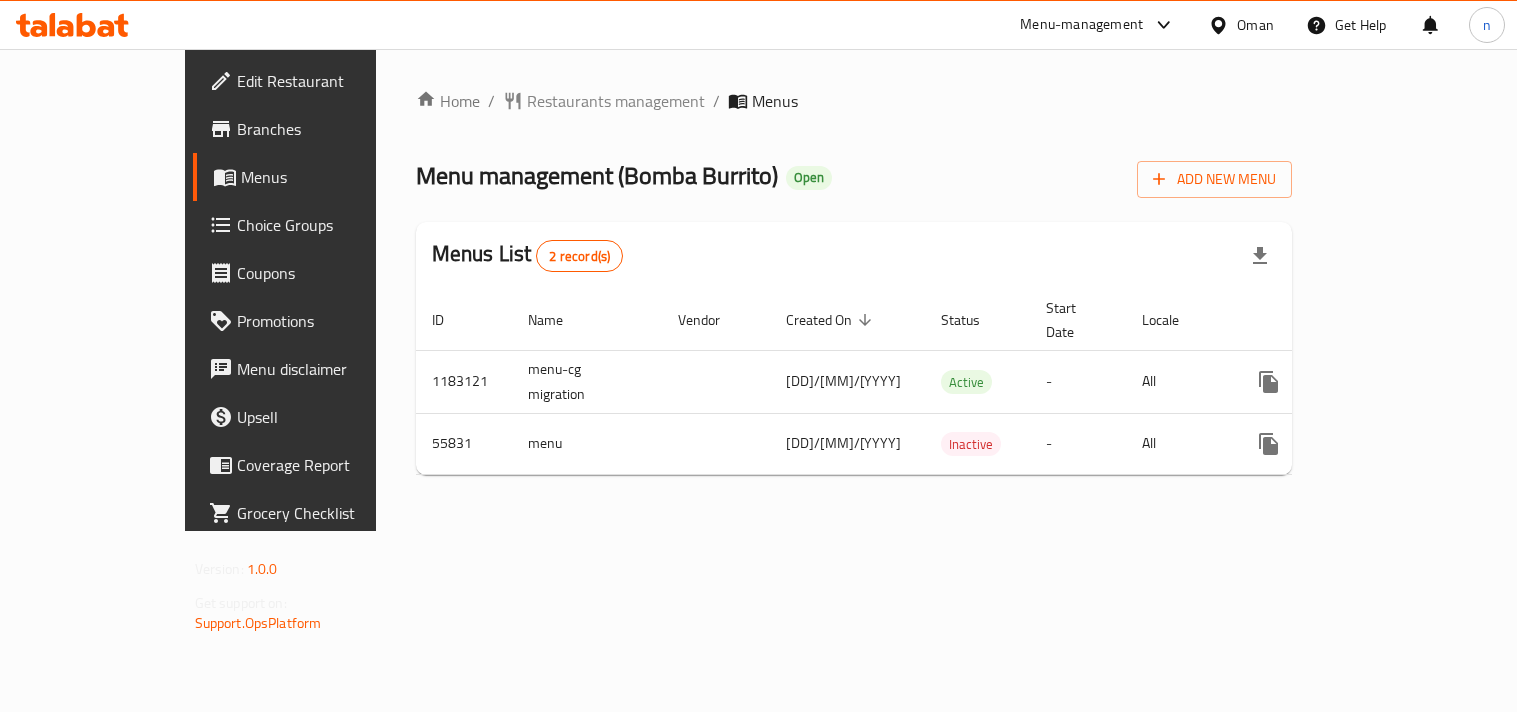 scroll, scrollTop: 0, scrollLeft: 0, axis: both 